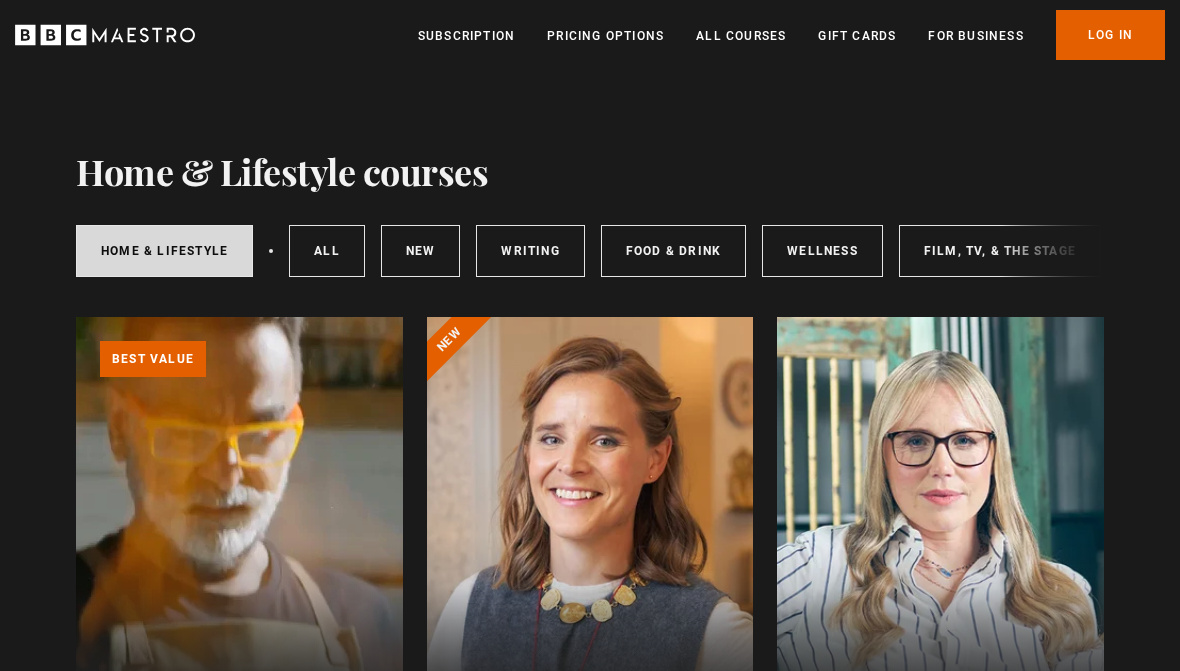 scroll, scrollTop: 459, scrollLeft: 0, axis: vertical 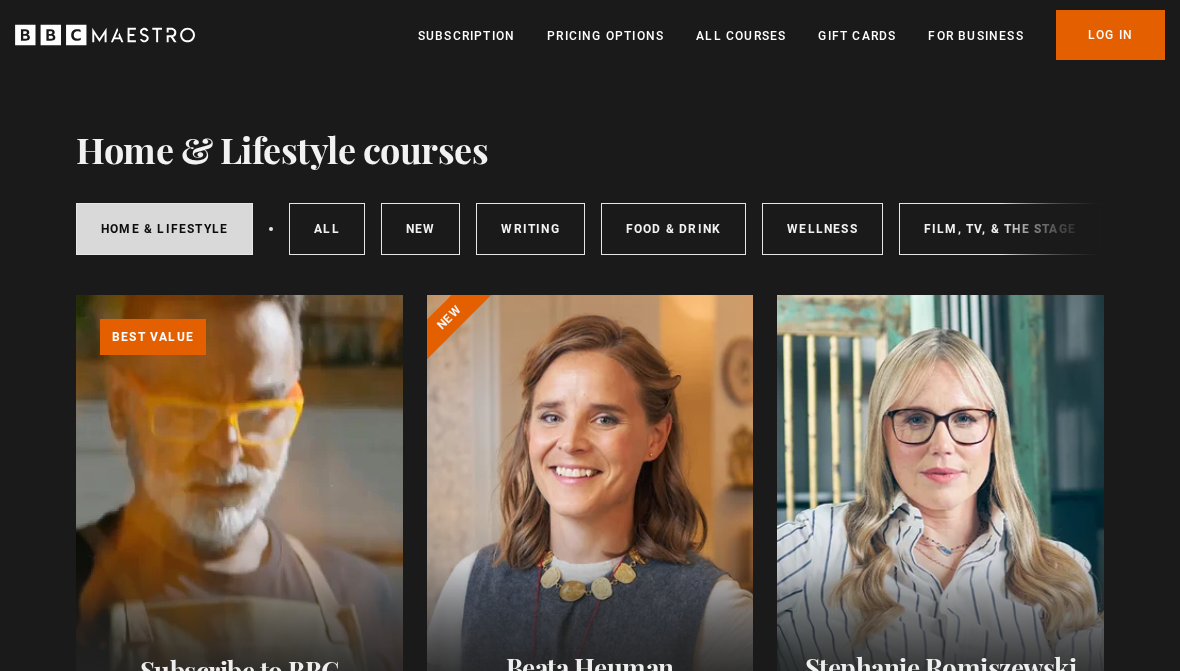 click on "Learn more   about BBC Maestro" at bounding box center (76, 295) 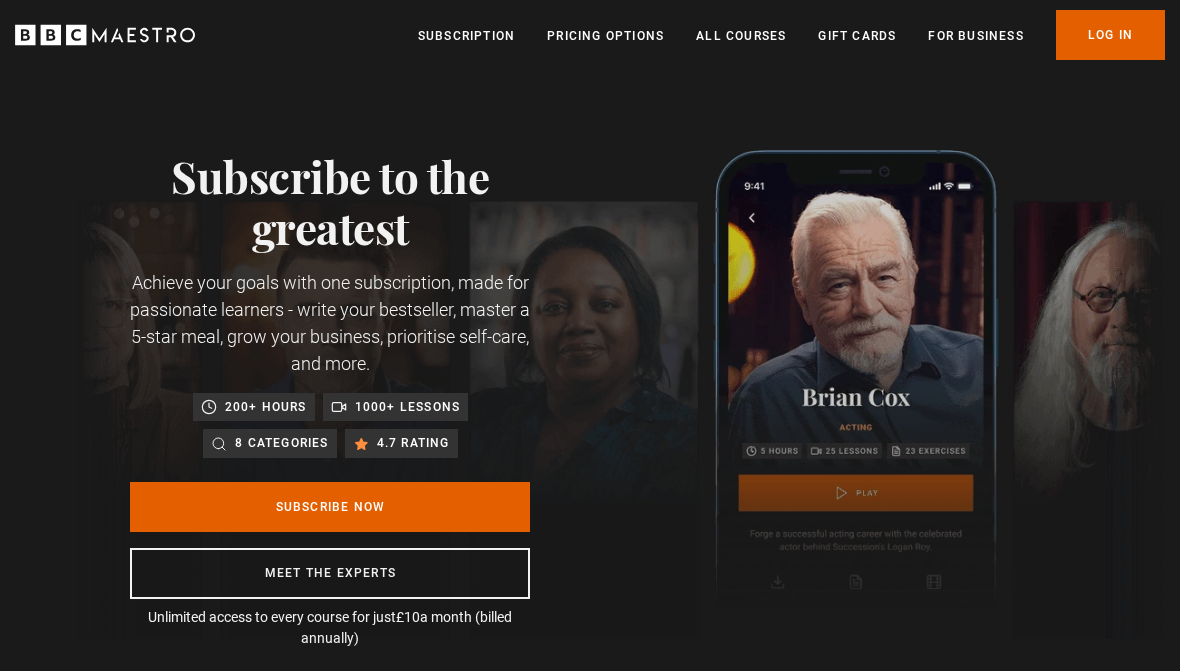 scroll, scrollTop: 0, scrollLeft: 0, axis: both 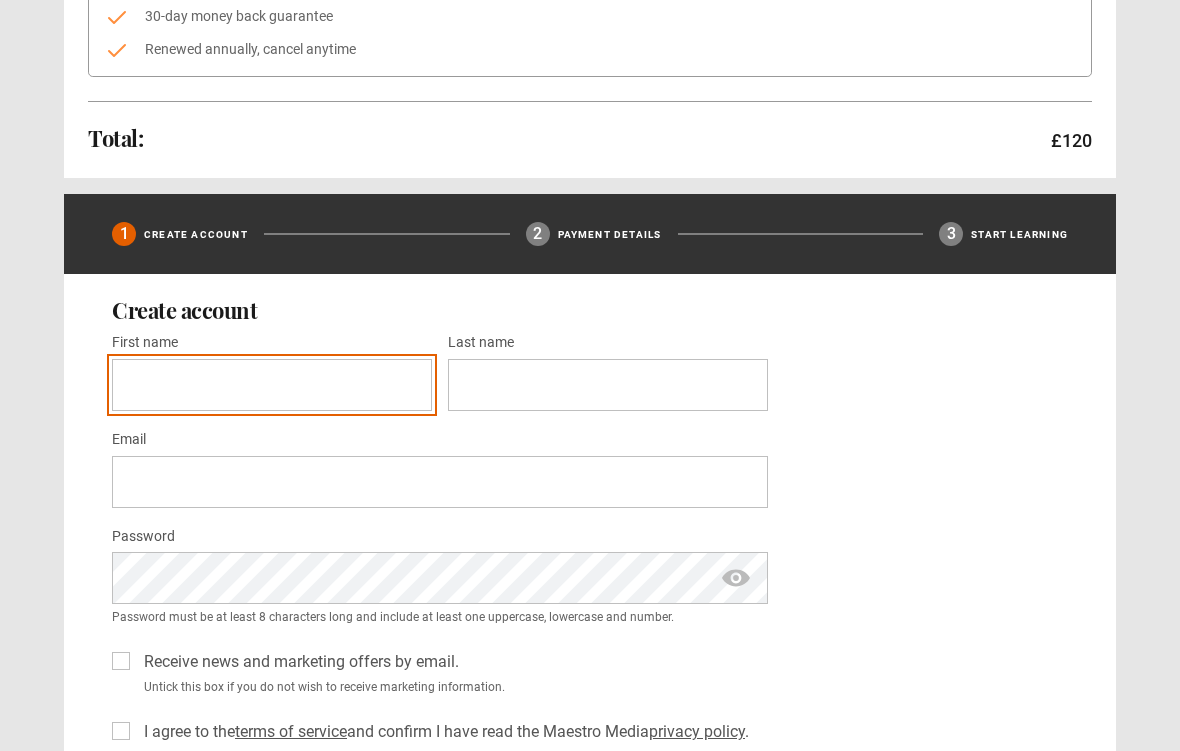 click on "First name  *" at bounding box center [272, 385] 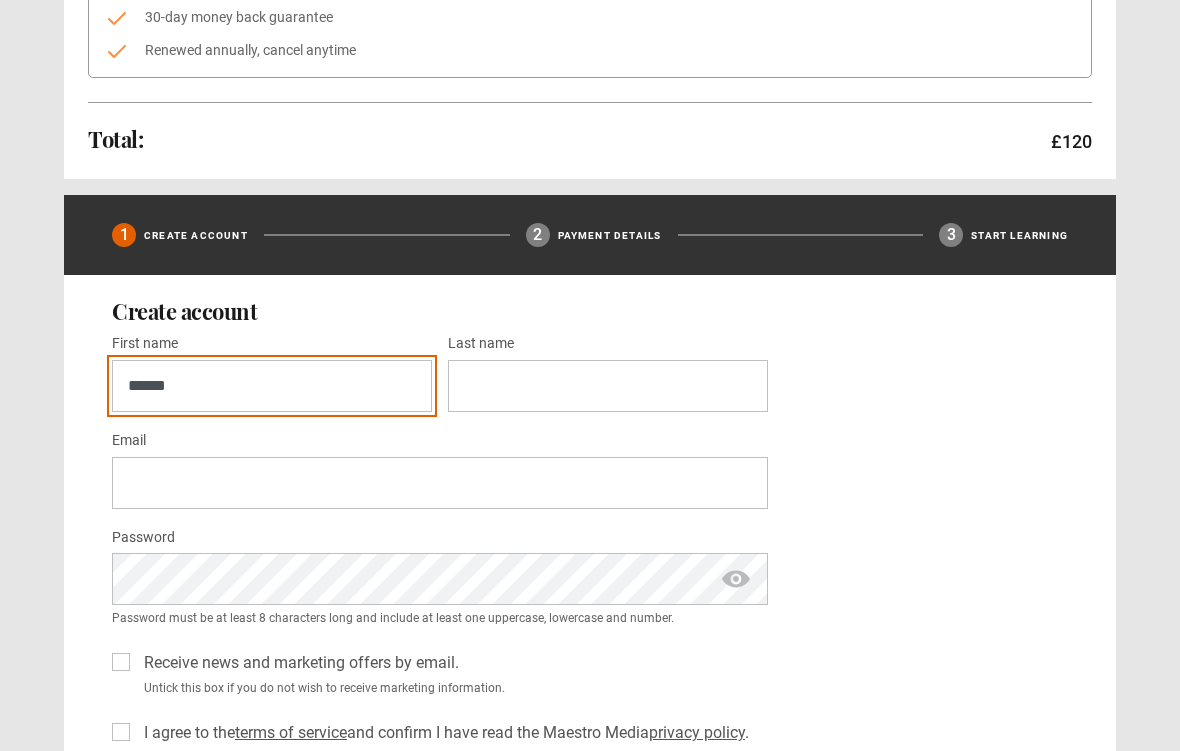 type on "******" 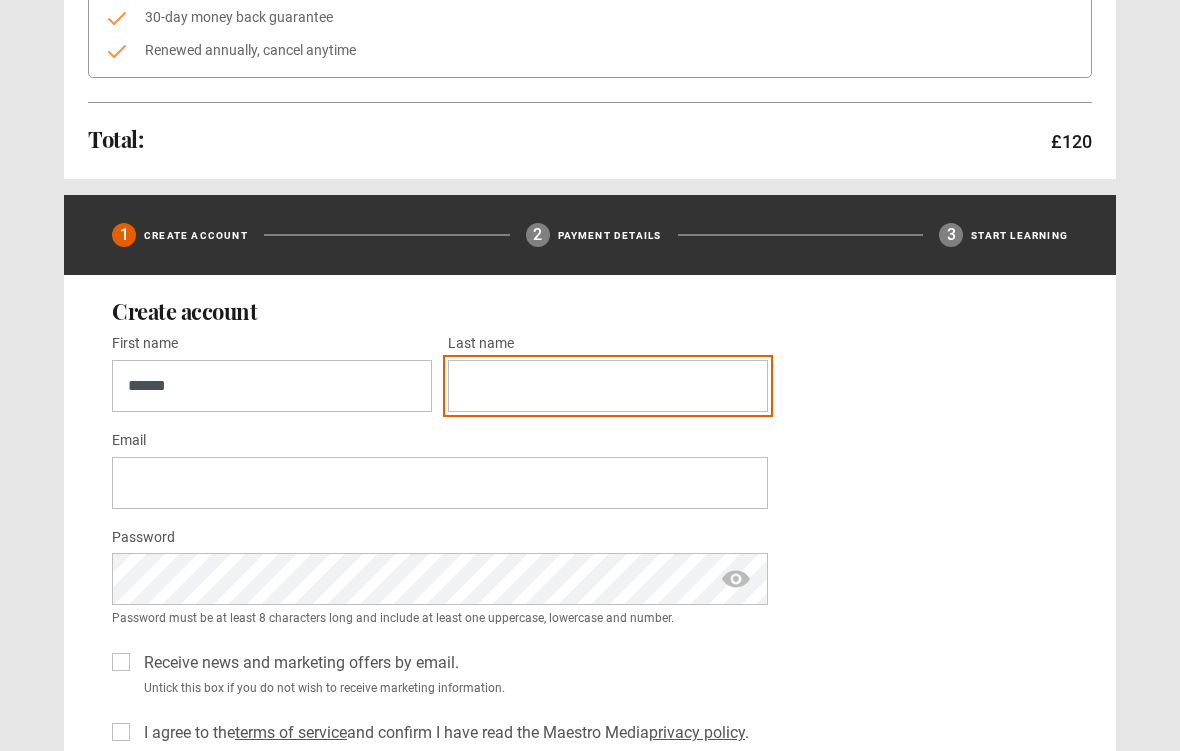 click on "Last name  *" at bounding box center [608, 386] 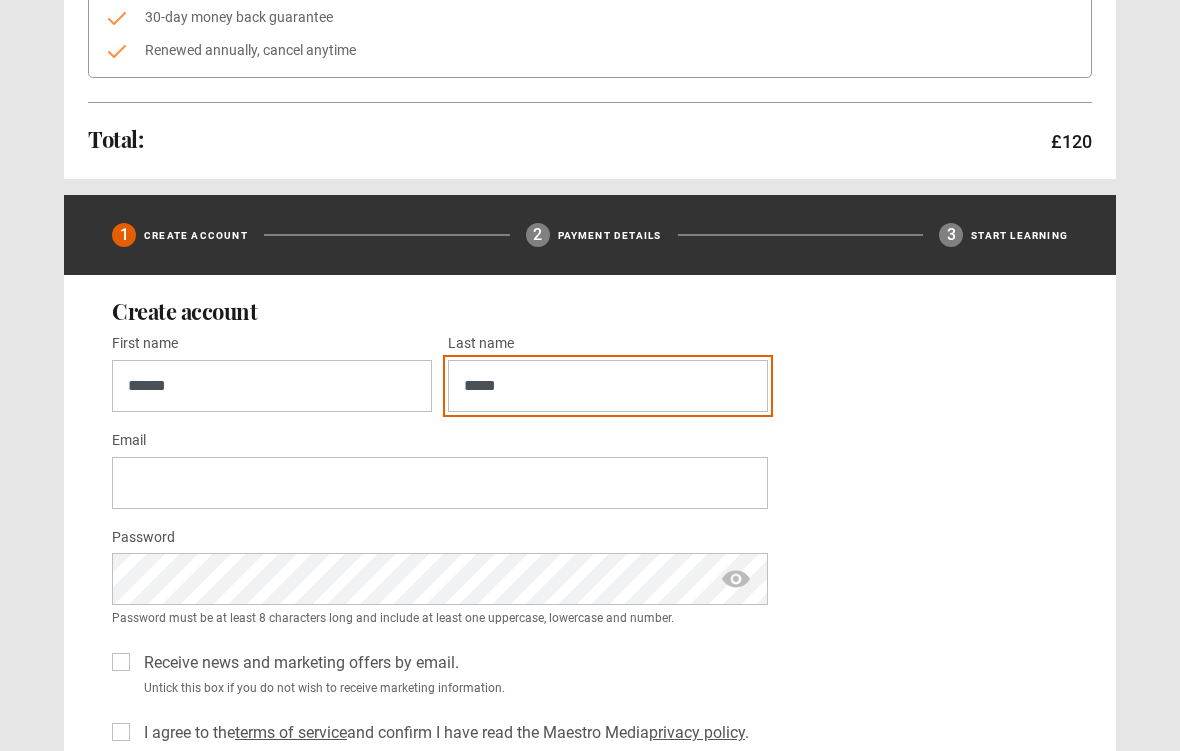type on "*****" 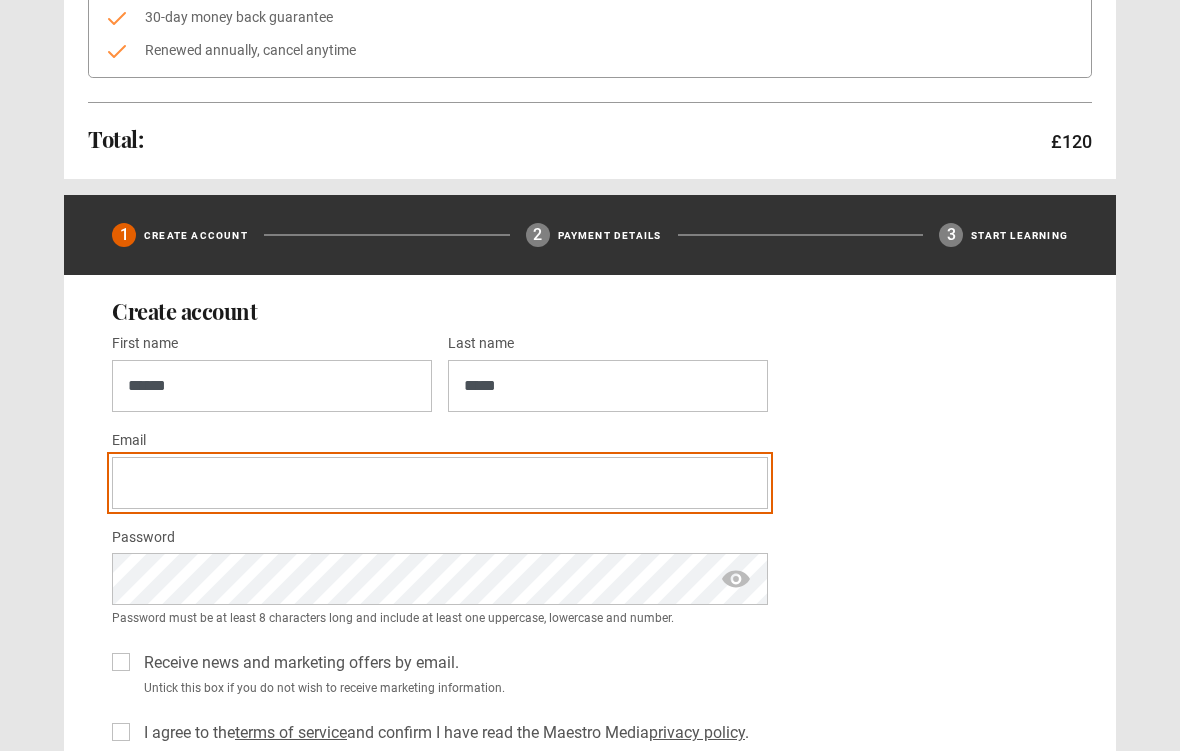 click on "Email  *" at bounding box center (440, 483) 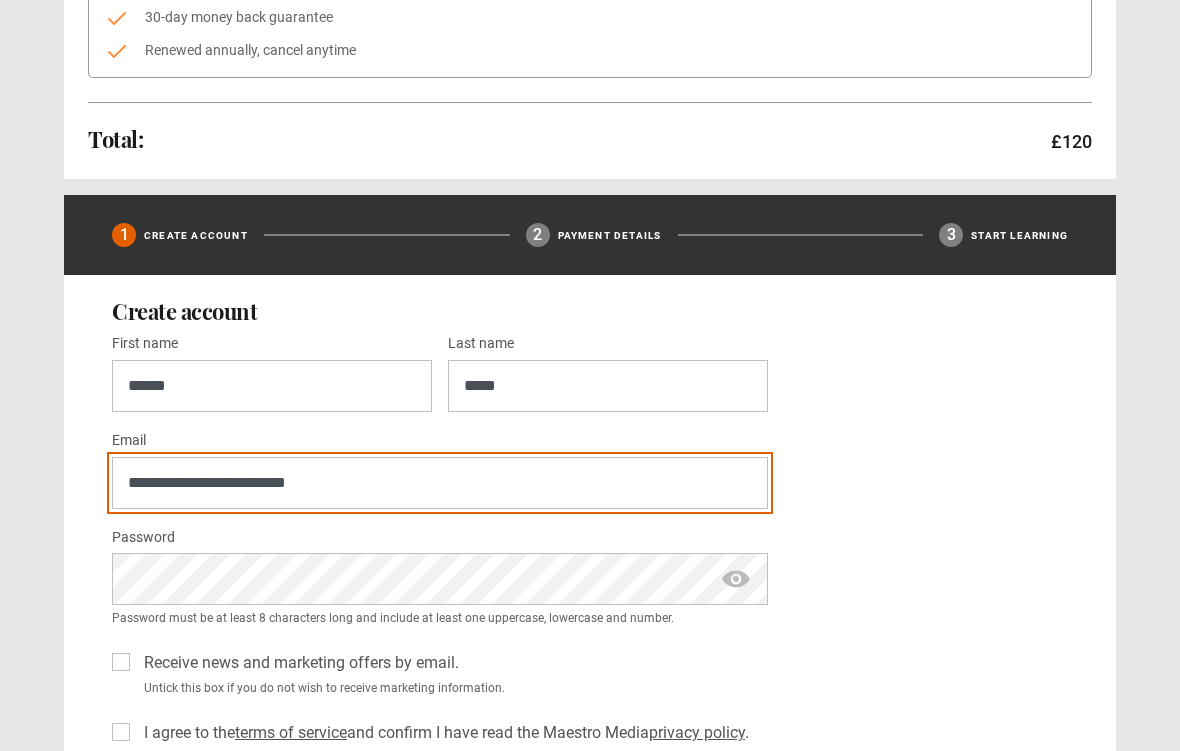 type on "**********" 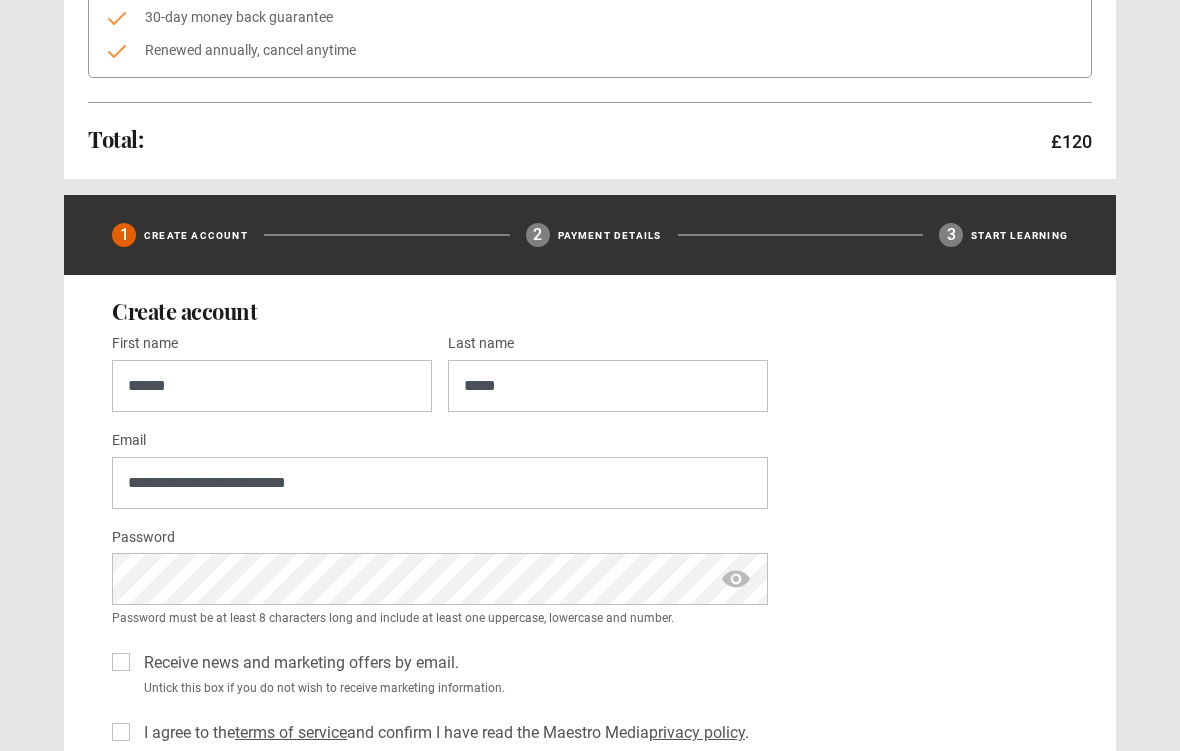 click at bounding box center [736, 579] 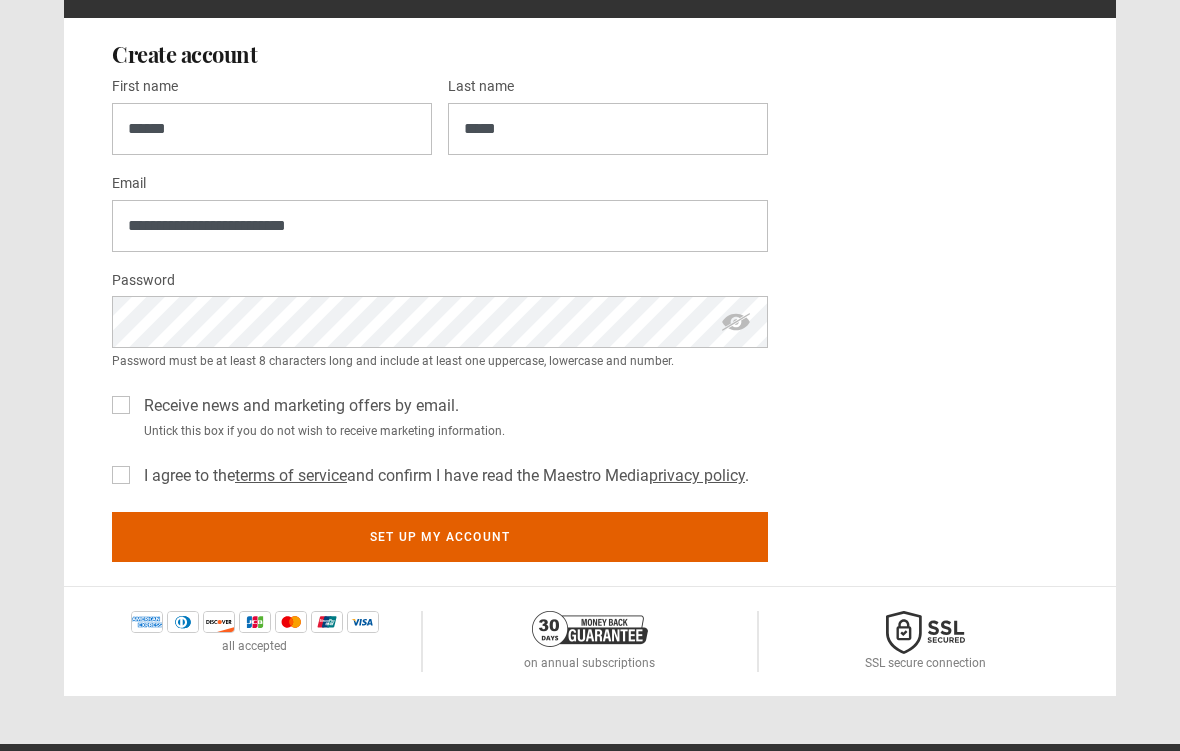 scroll, scrollTop: 678, scrollLeft: 0, axis: vertical 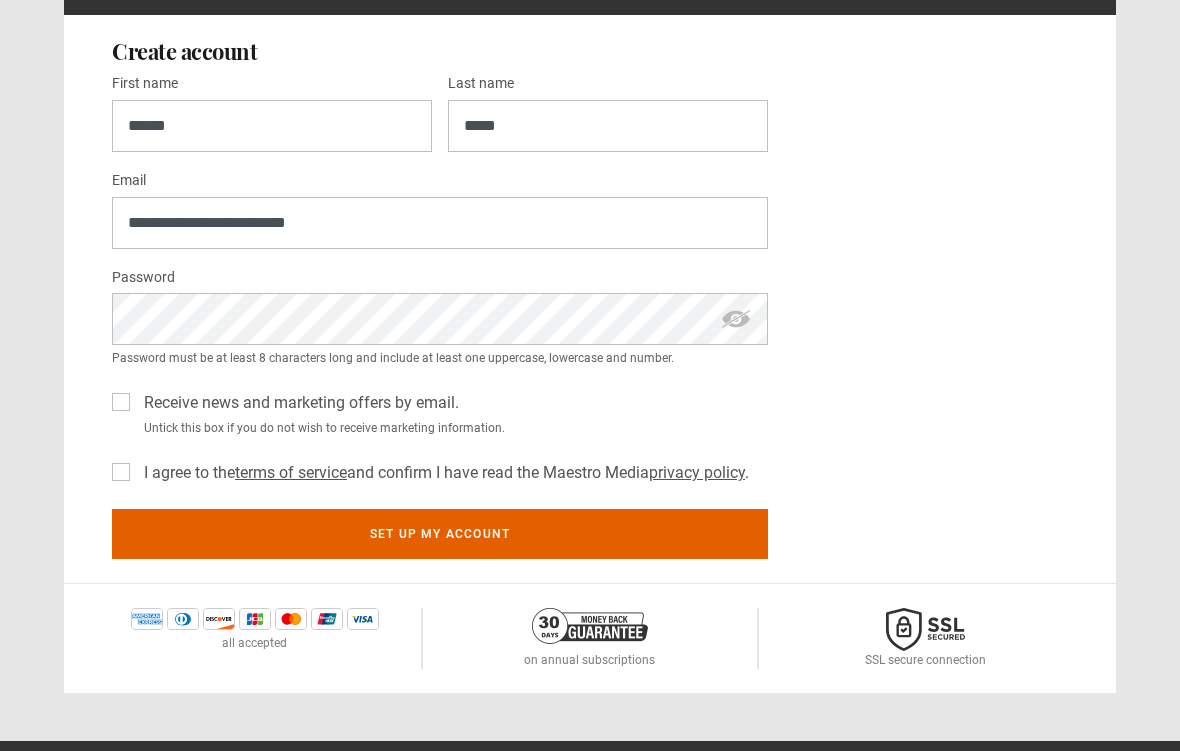 click on "I agree to the  terms of service  and confirm I have read the Maestro Media  privacy policy ." at bounding box center (442, 474) 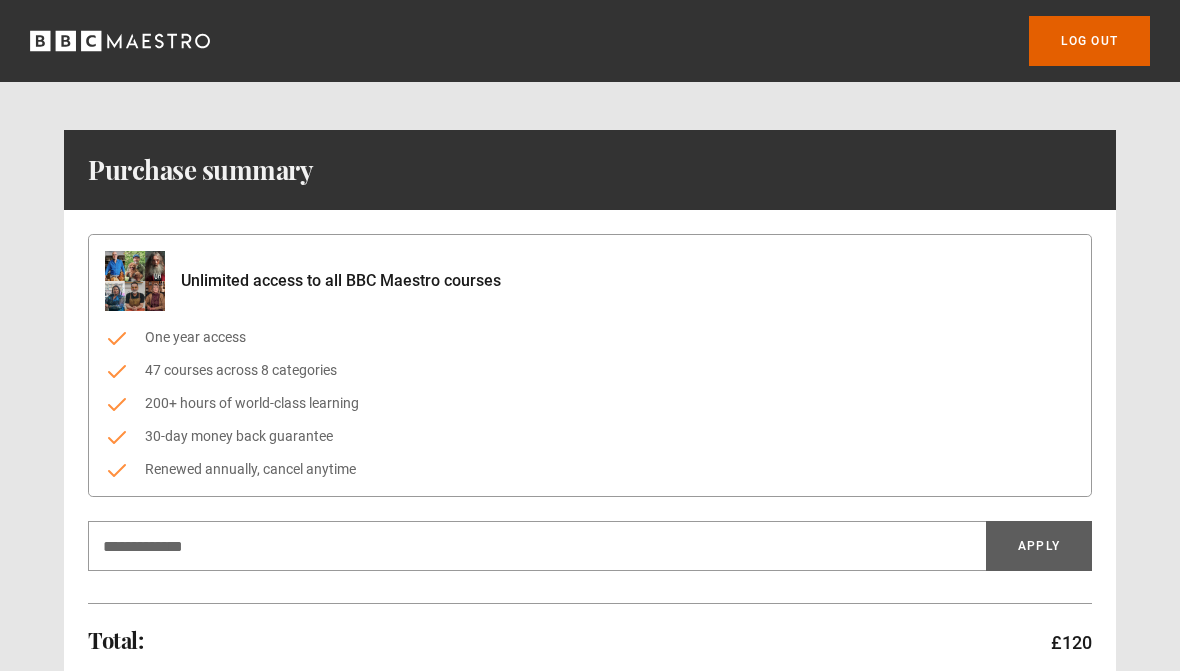scroll, scrollTop: 0, scrollLeft: 0, axis: both 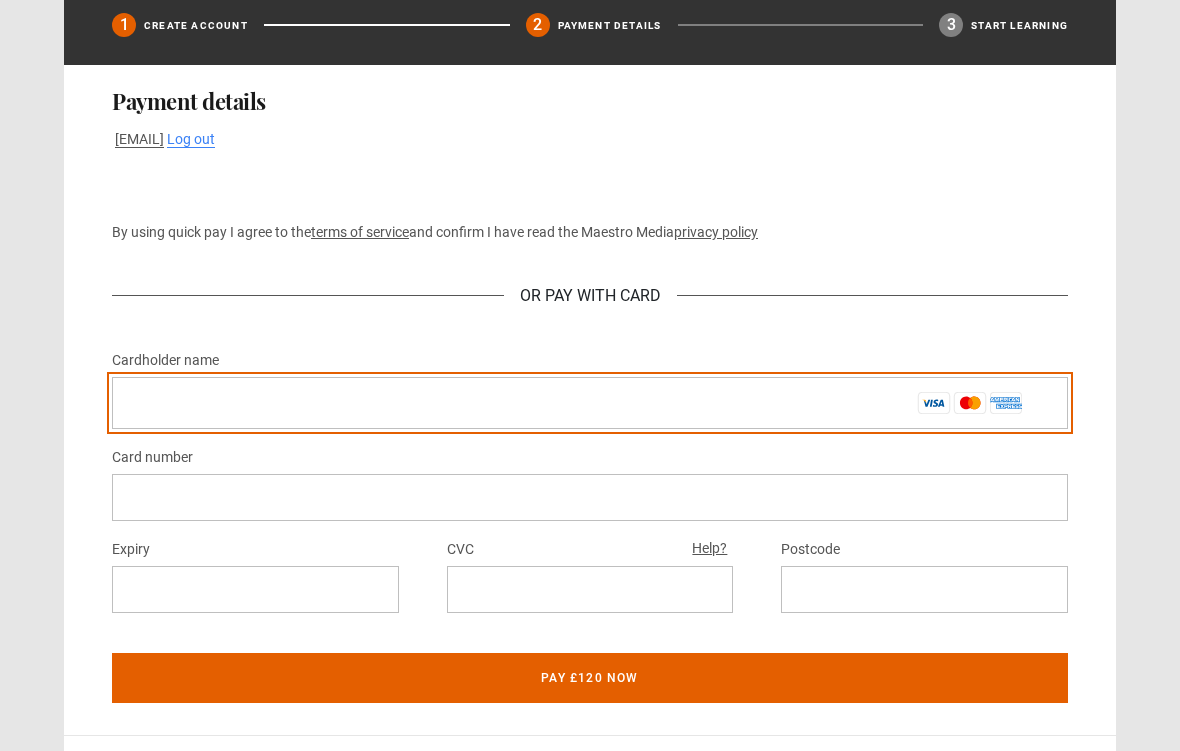 click on "Cardholder name  *" at bounding box center (590, 403) 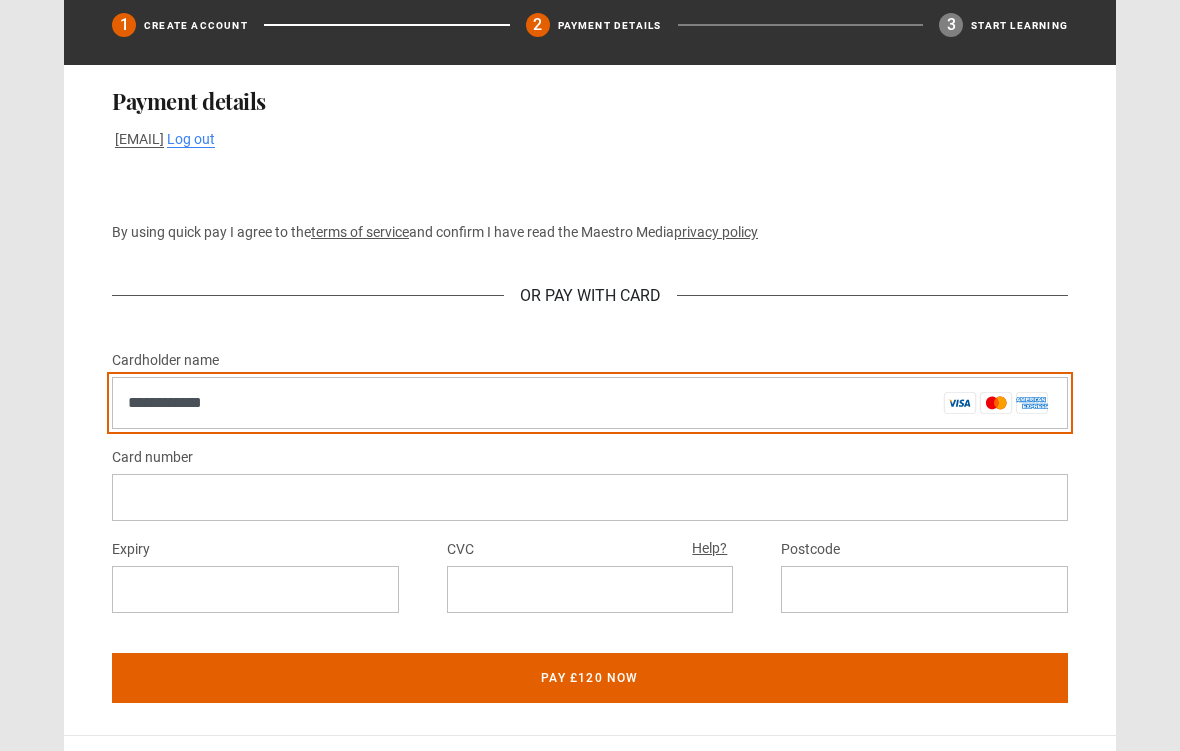 type on "**********" 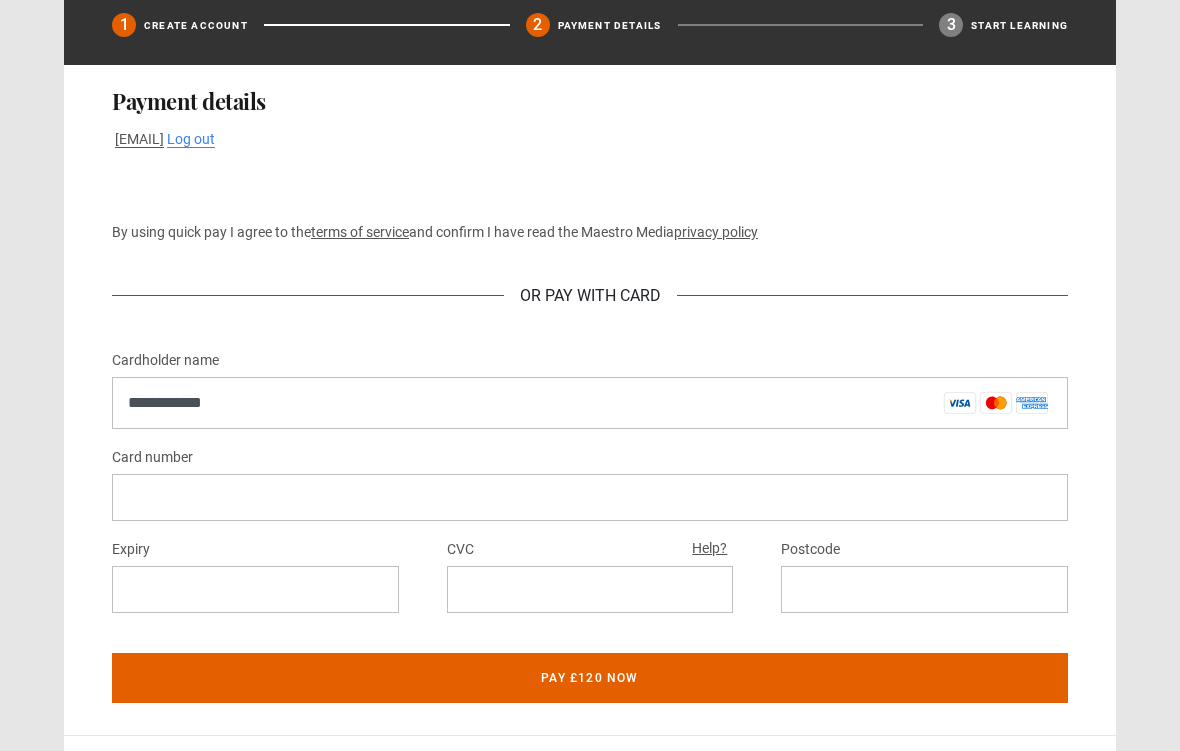 click at bounding box center [590, 497] 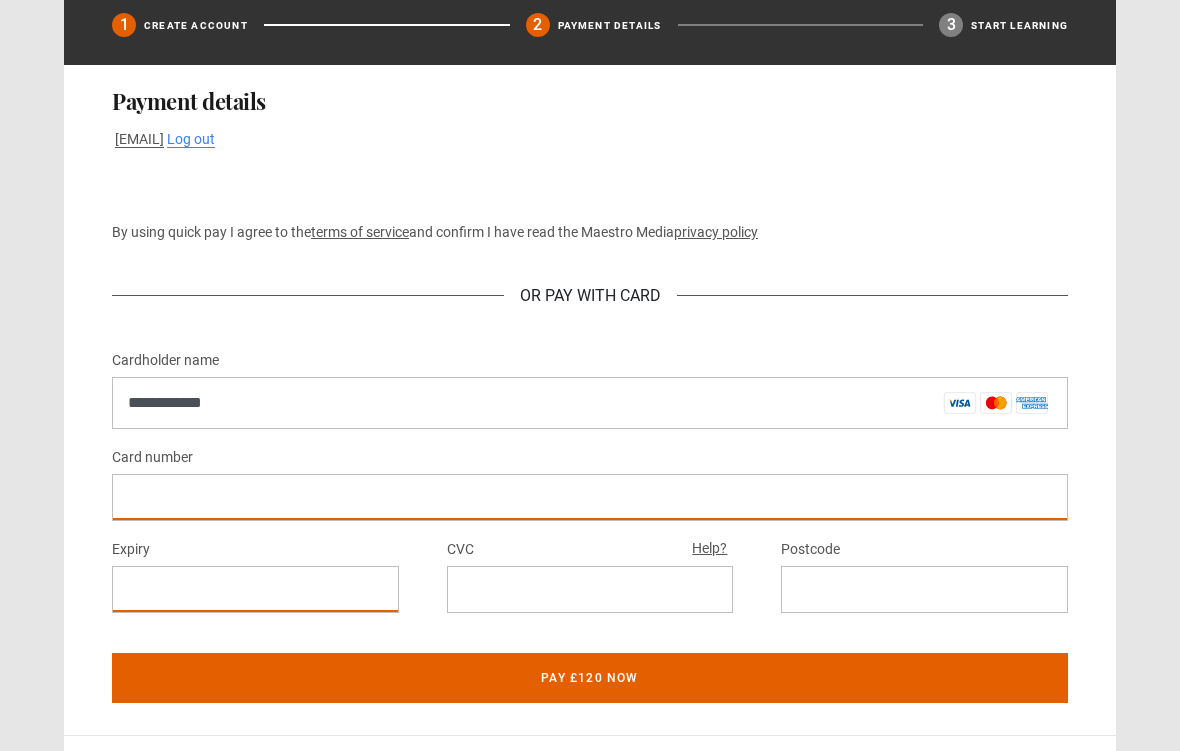 scroll, scrollTop: 1037, scrollLeft: 0, axis: vertical 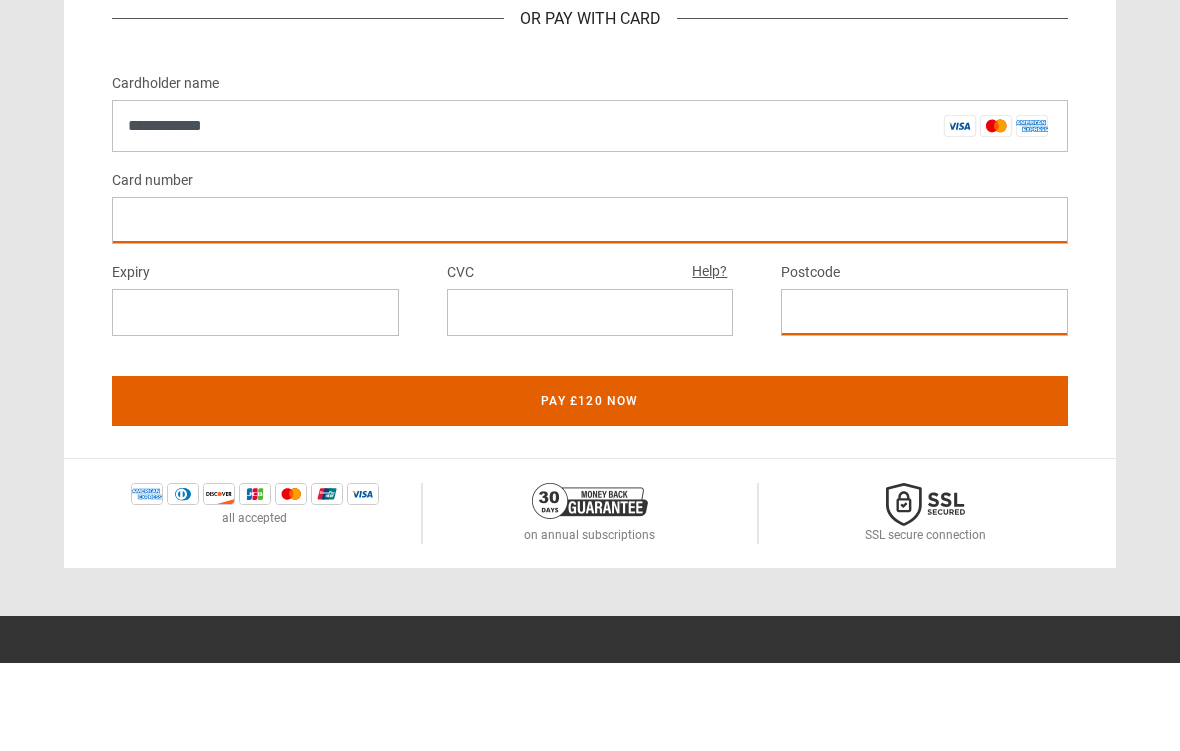click on "Pay £120 now" at bounding box center [590, 489] 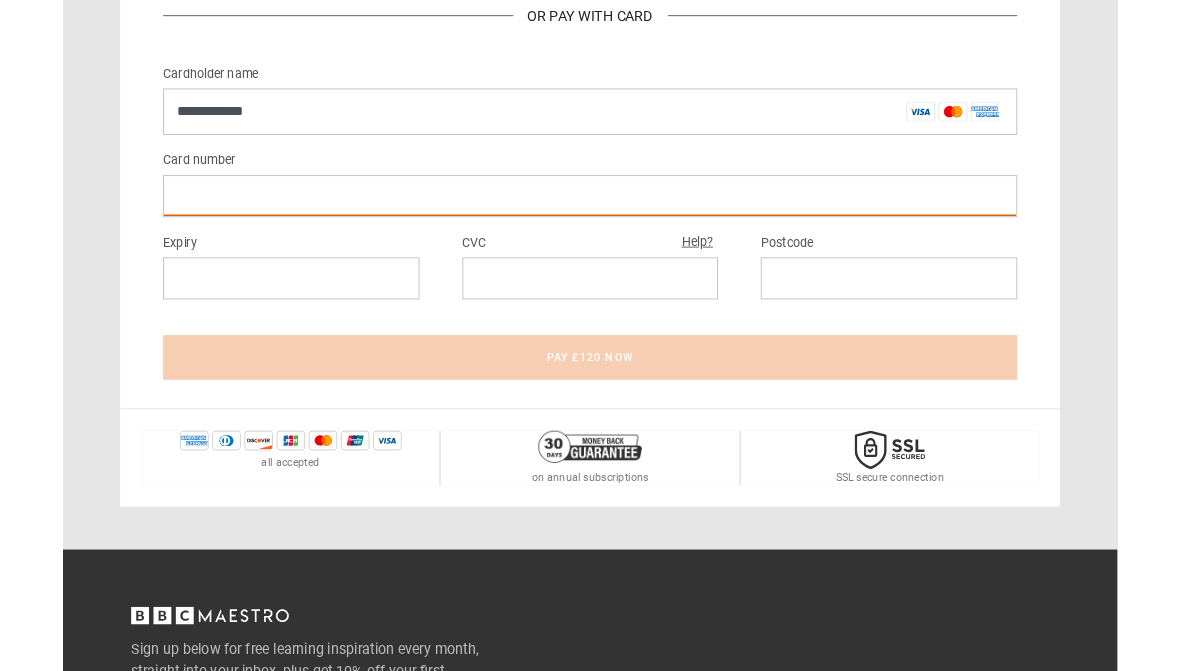 scroll, scrollTop: 1126, scrollLeft: 0, axis: vertical 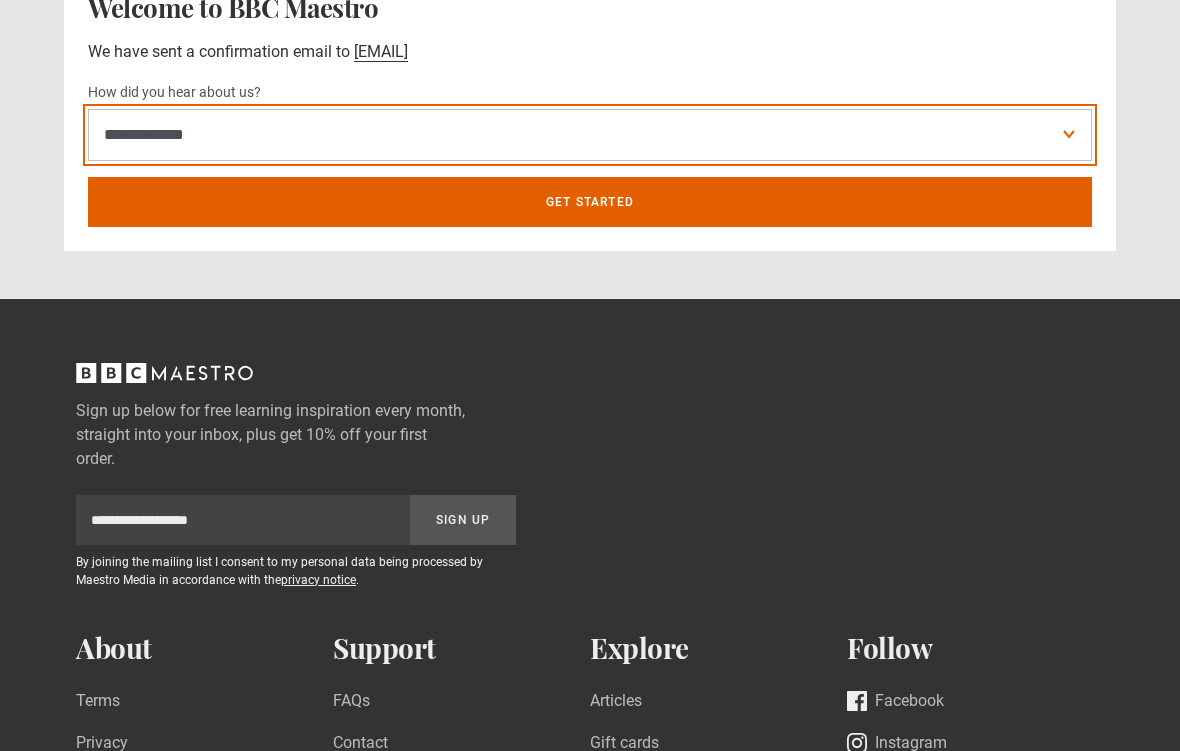 click on "**********" at bounding box center (590, 135) 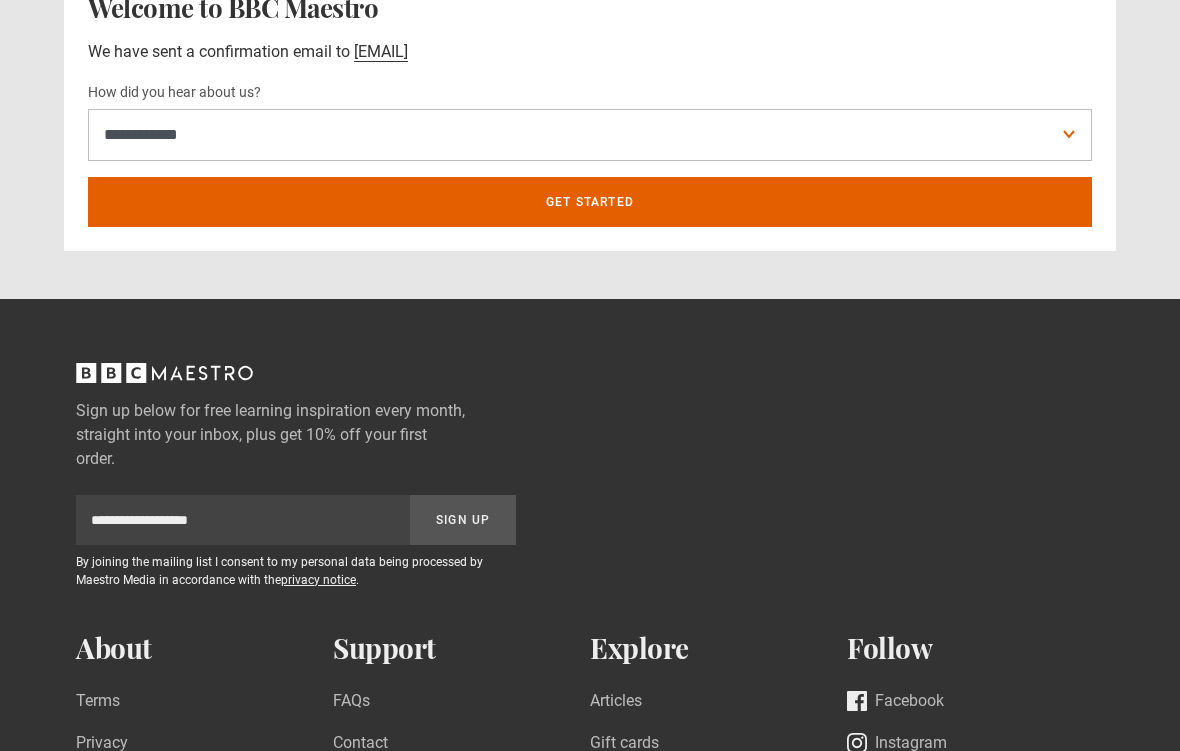 click on "Get Started" at bounding box center (590, 202) 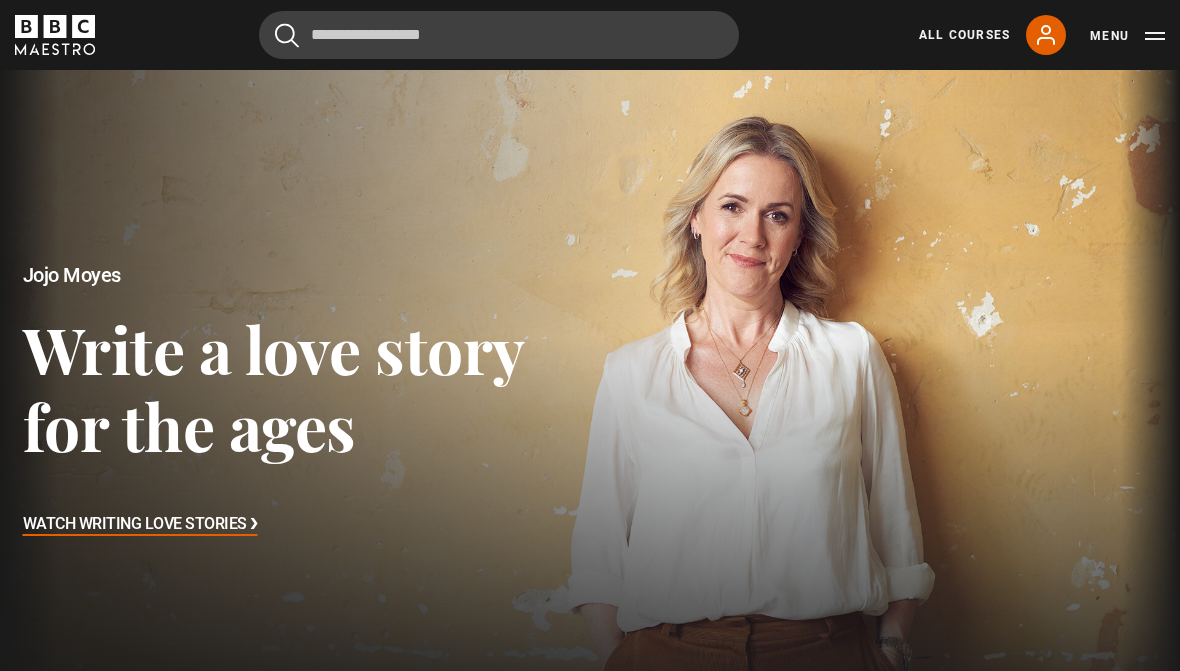 scroll, scrollTop: 657, scrollLeft: 0, axis: vertical 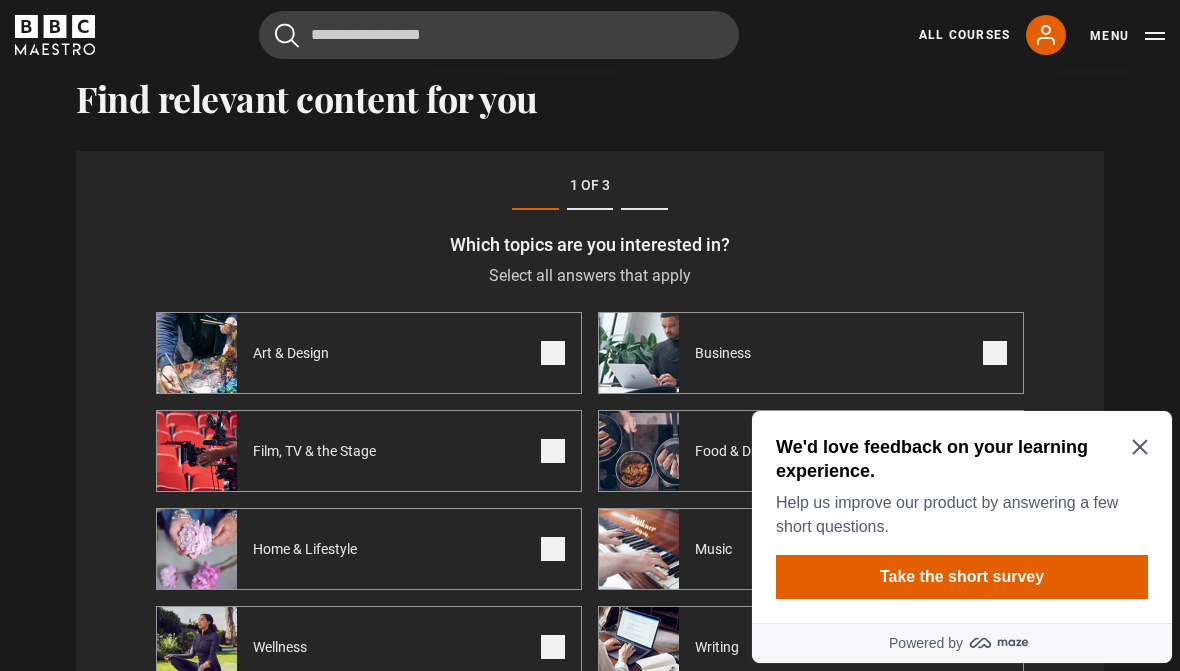 click 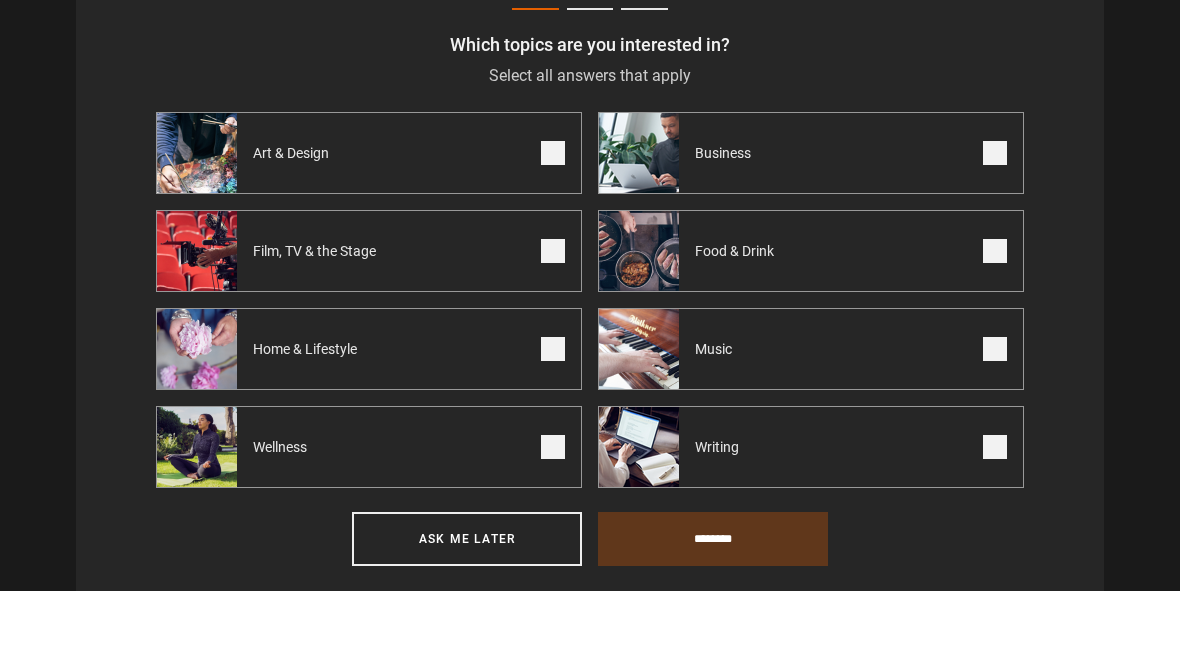 scroll, scrollTop: 857, scrollLeft: 0, axis: vertical 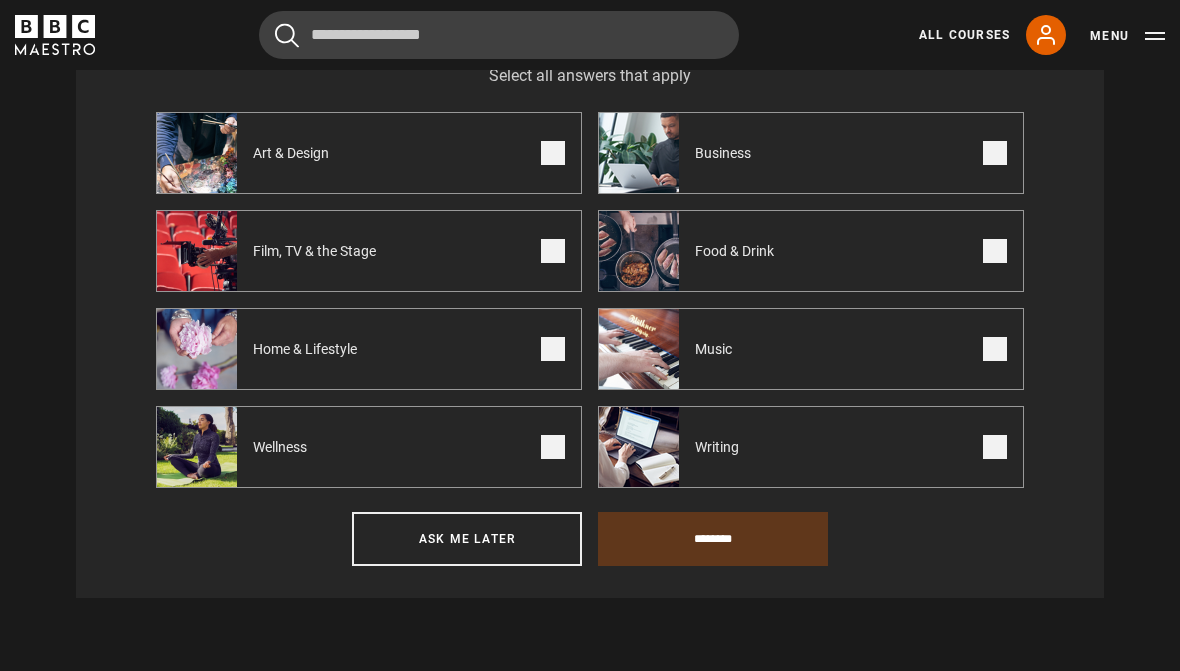 click on "Wellness" at bounding box center [369, 447] 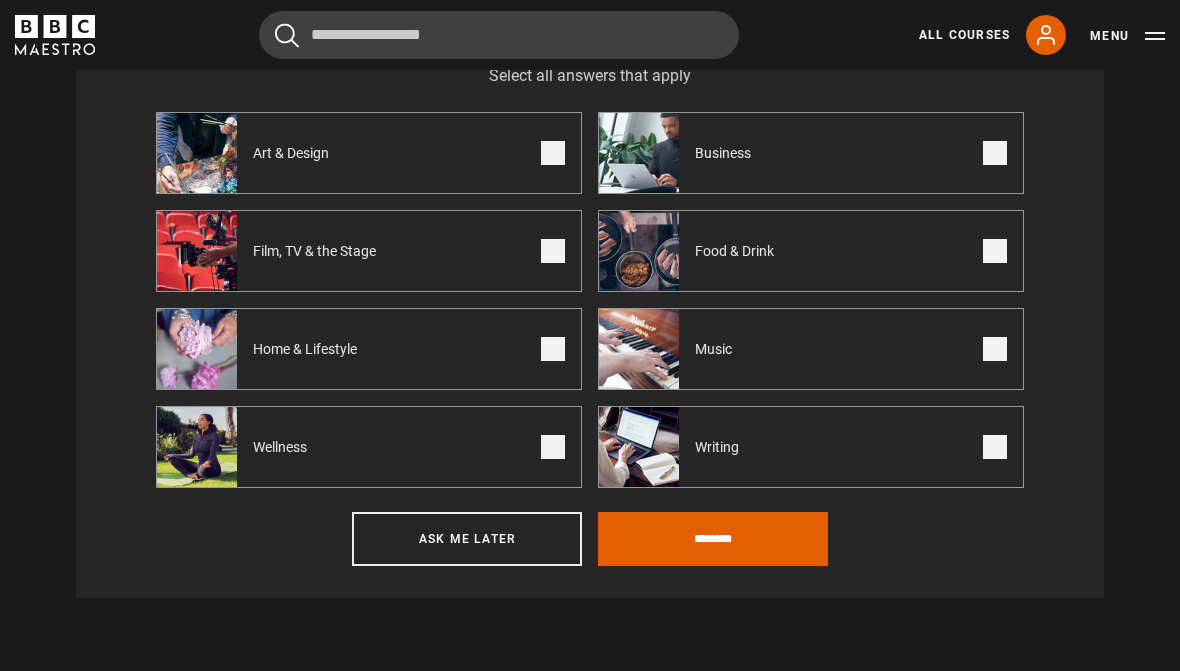 click at bounding box center (995, 251) 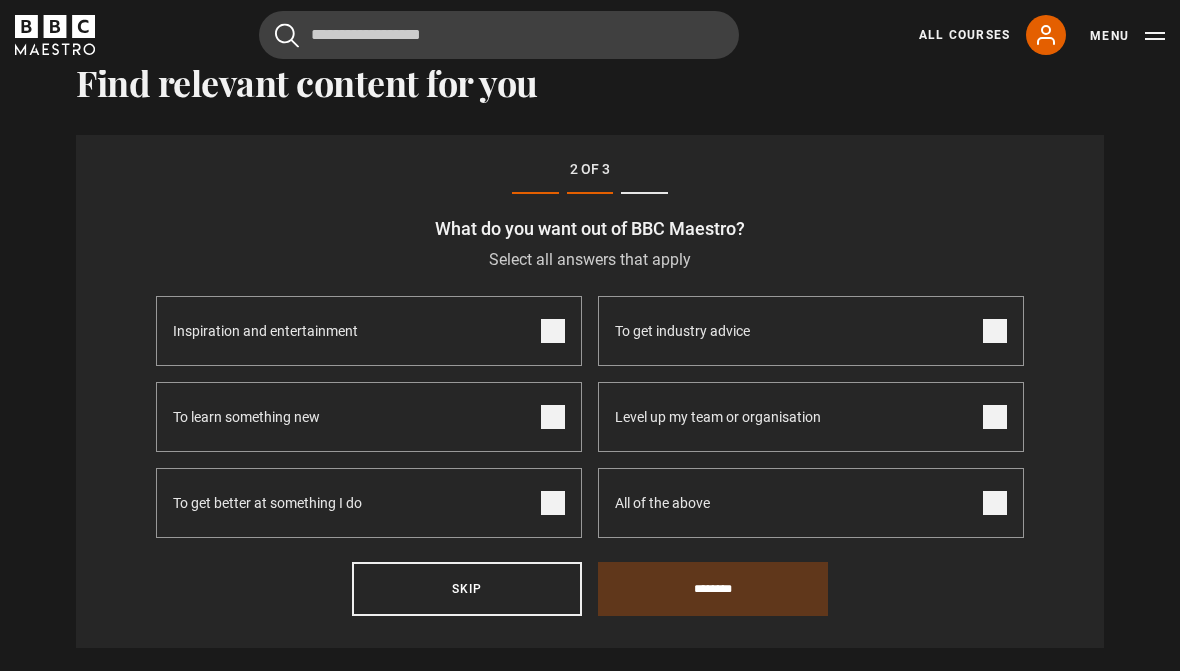 scroll, scrollTop: 657, scrollLeft: 0, axis: vertical 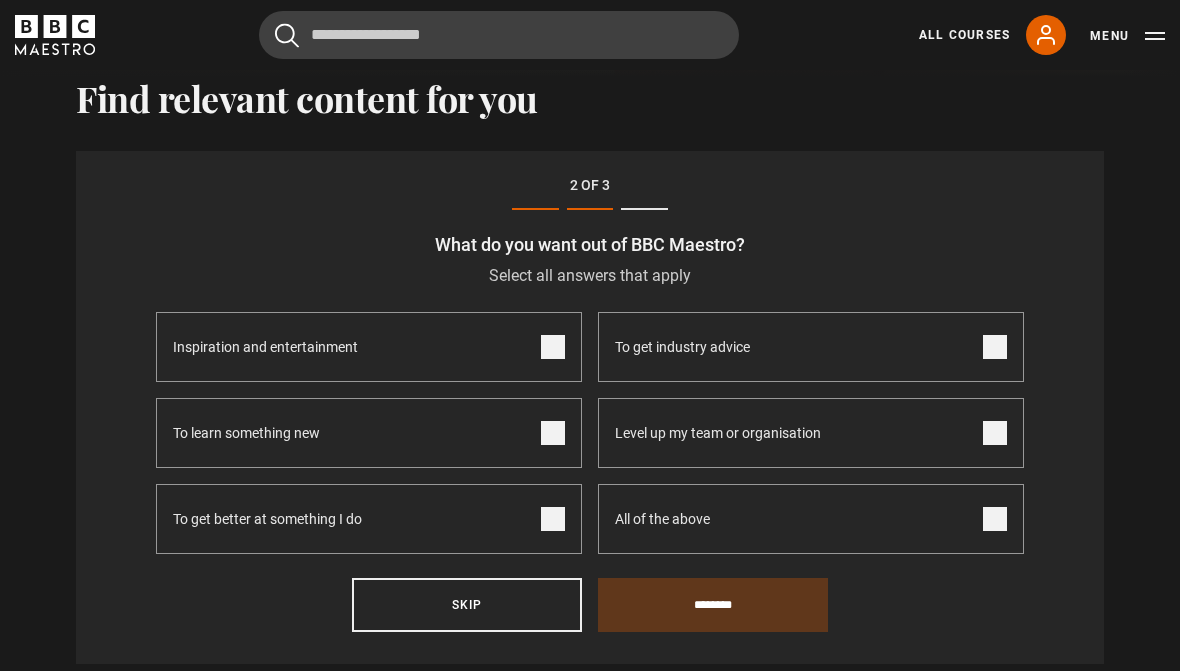 click at bounding box center (553, 433) 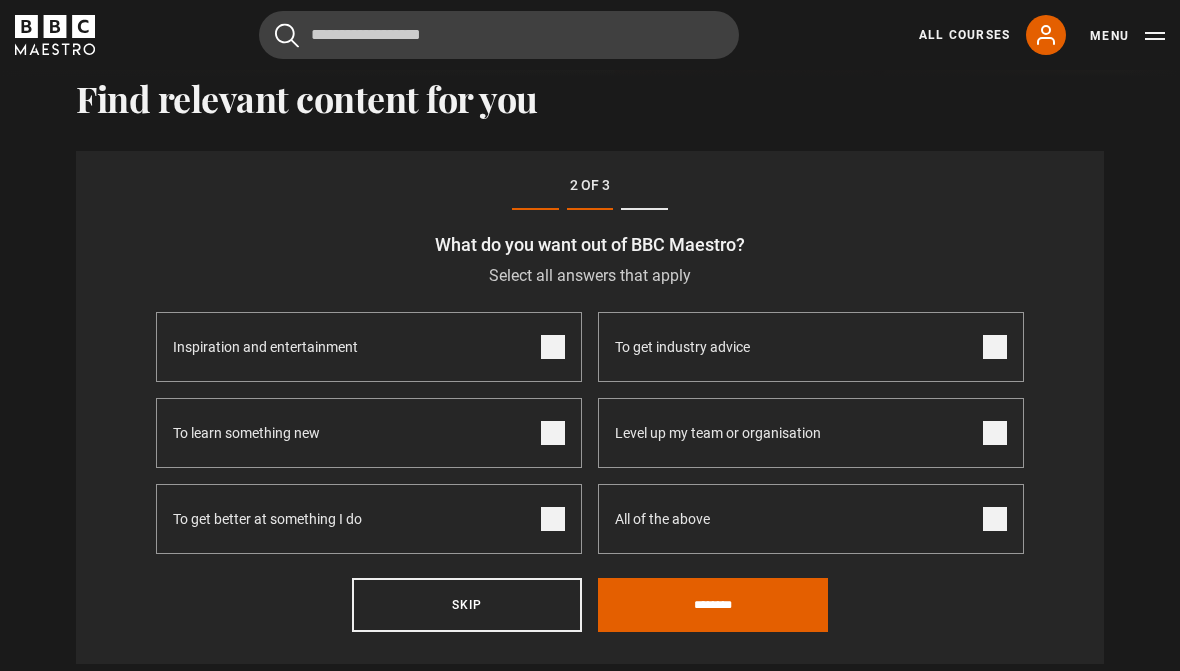 click at bounding box center [553, 519] 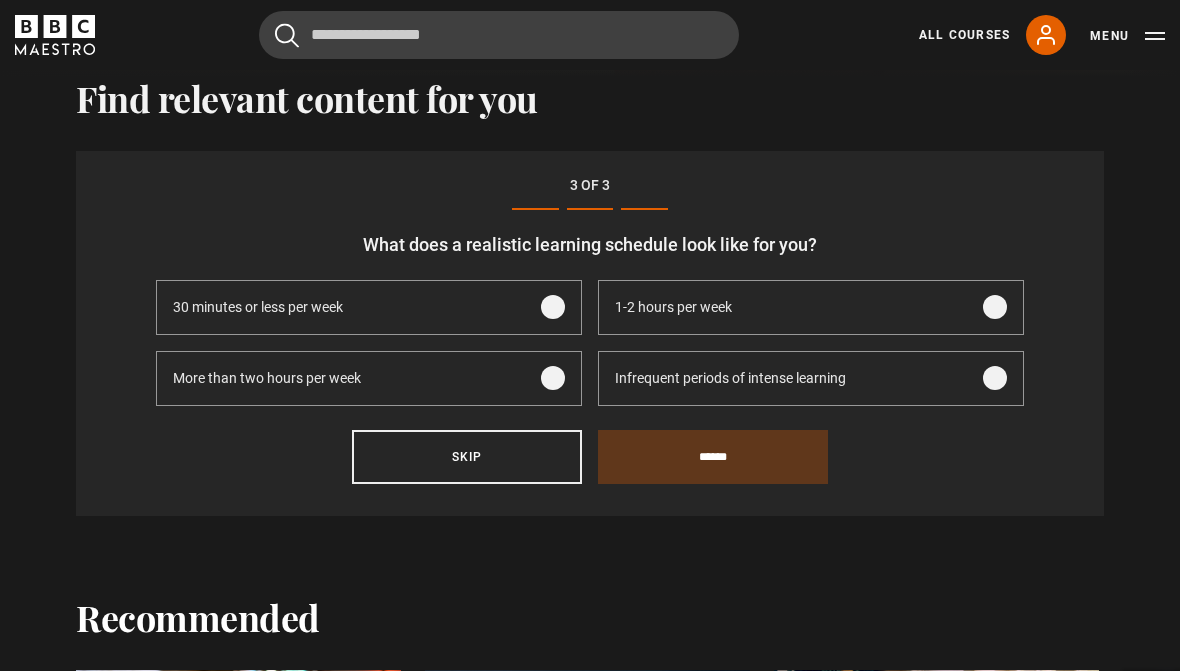 click at bounding box center (995, 307) 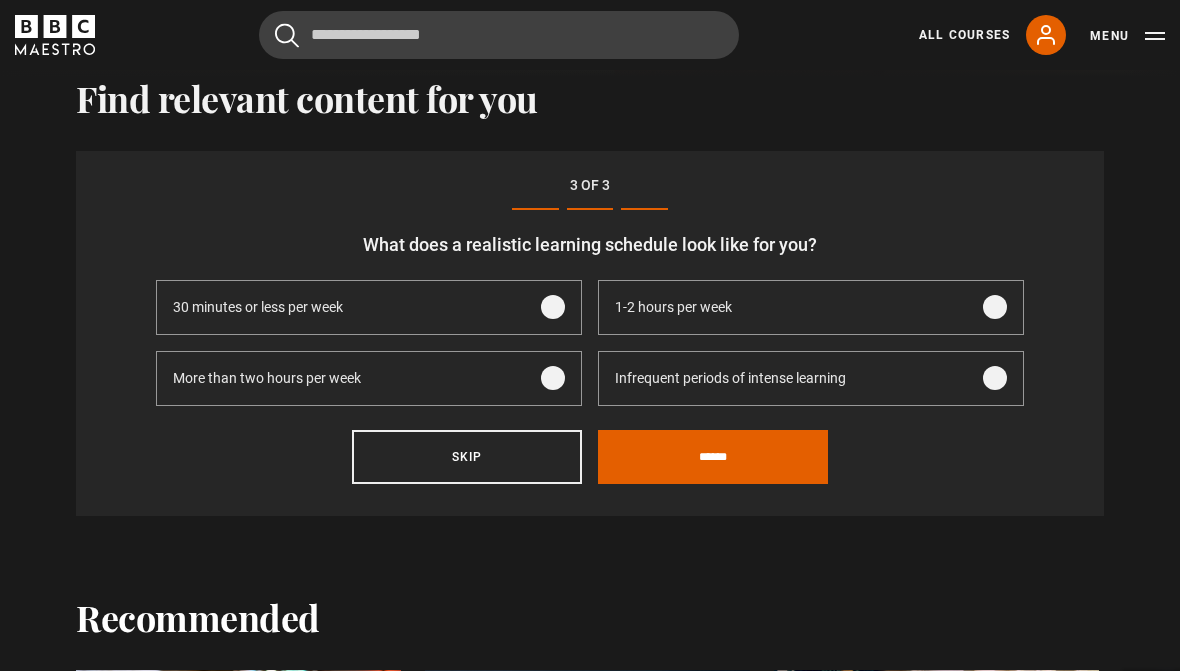 click on "******" at bounding box center (713, 457) 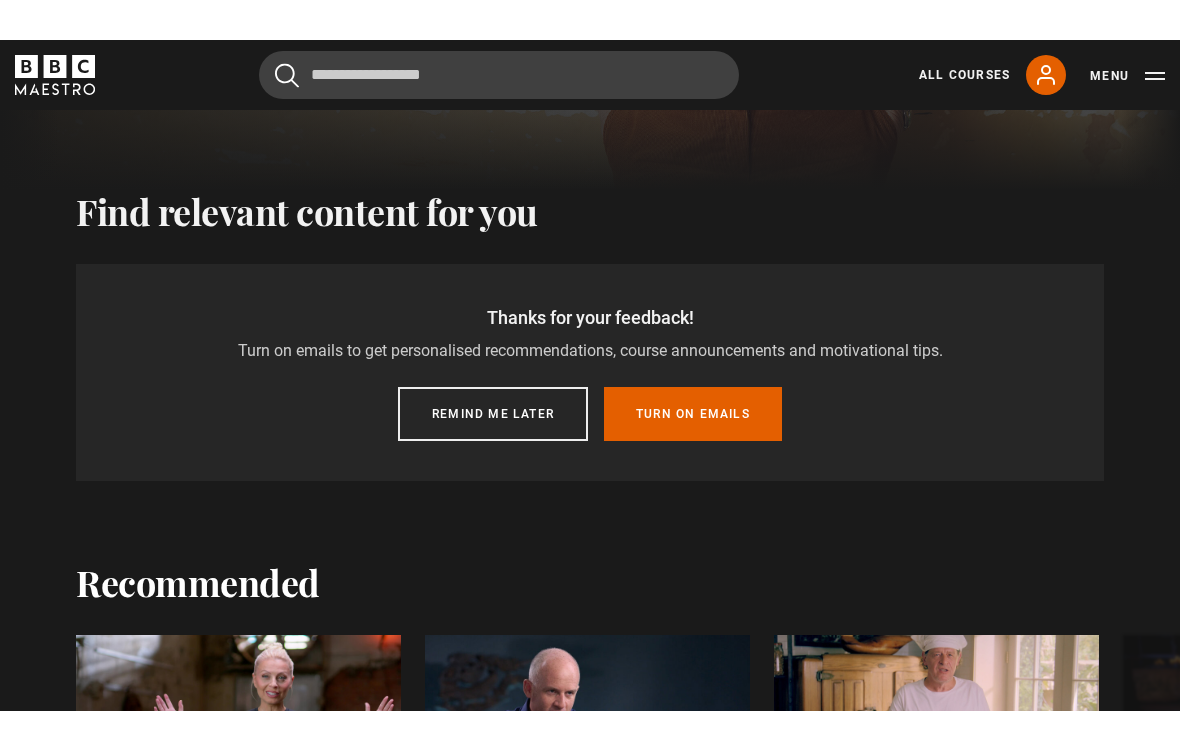scroll, scrollTop: 583, scrollLeft: 0, axis: vertical 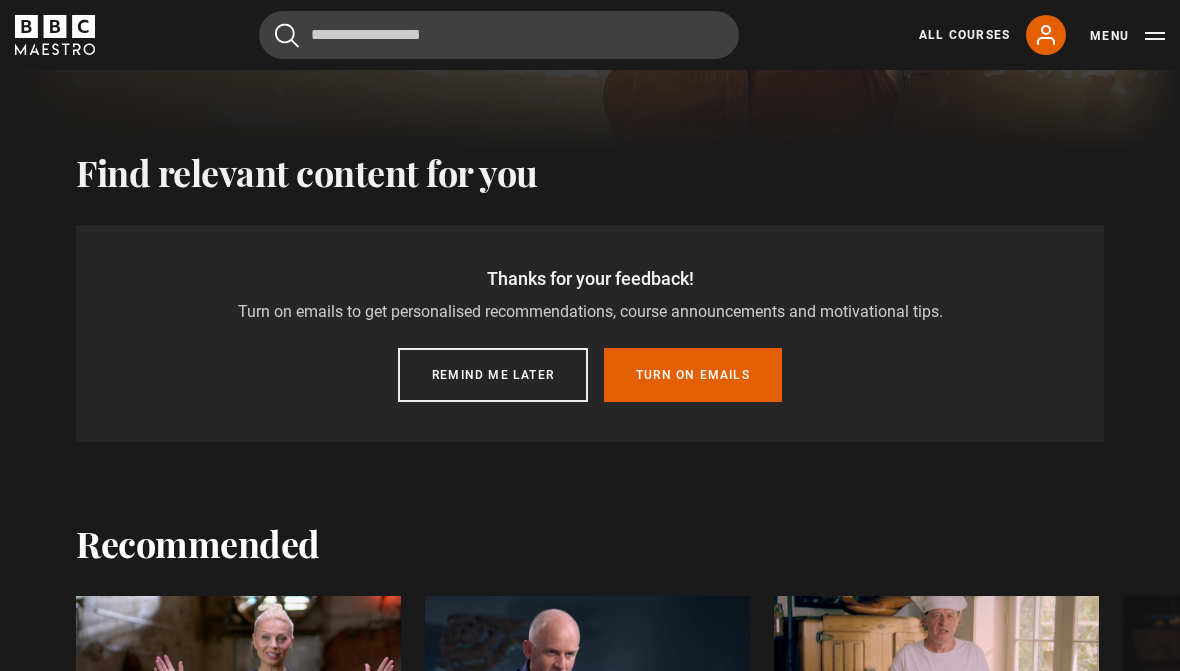click on "Turn on emails" at bounding box center (693, 375) 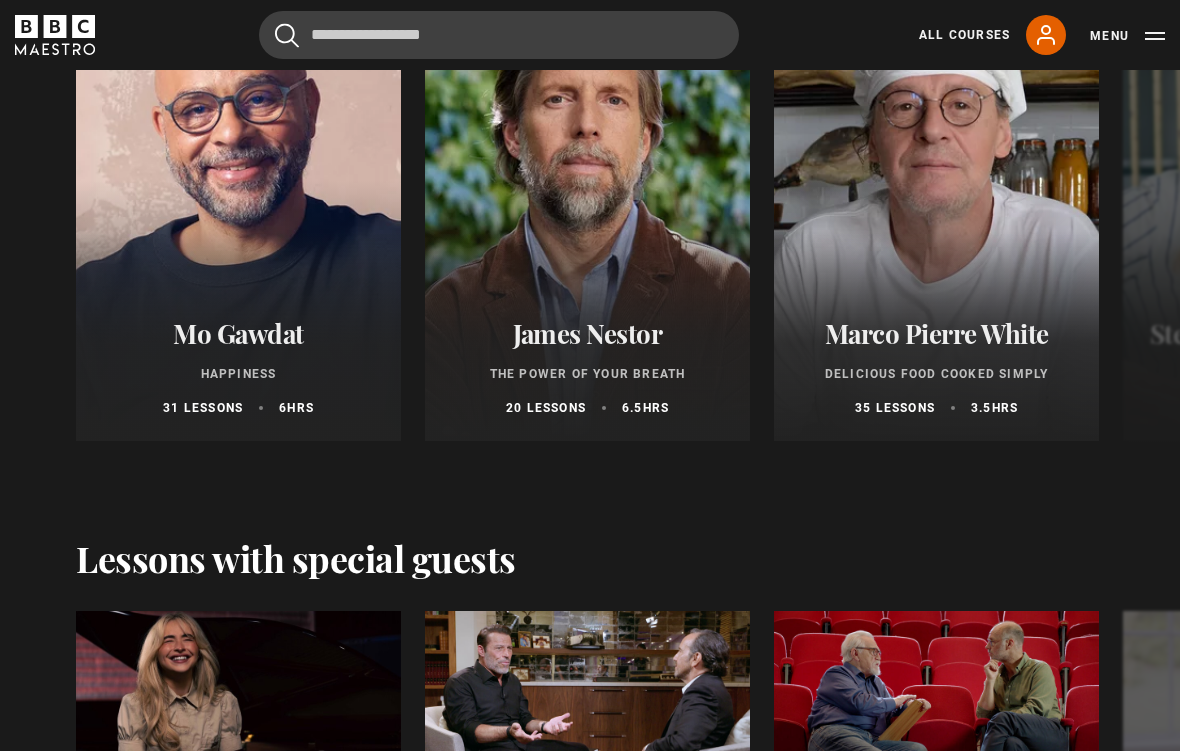 scroll, scrollTop: 3617, scrollLeft: 0, axis: vertical 